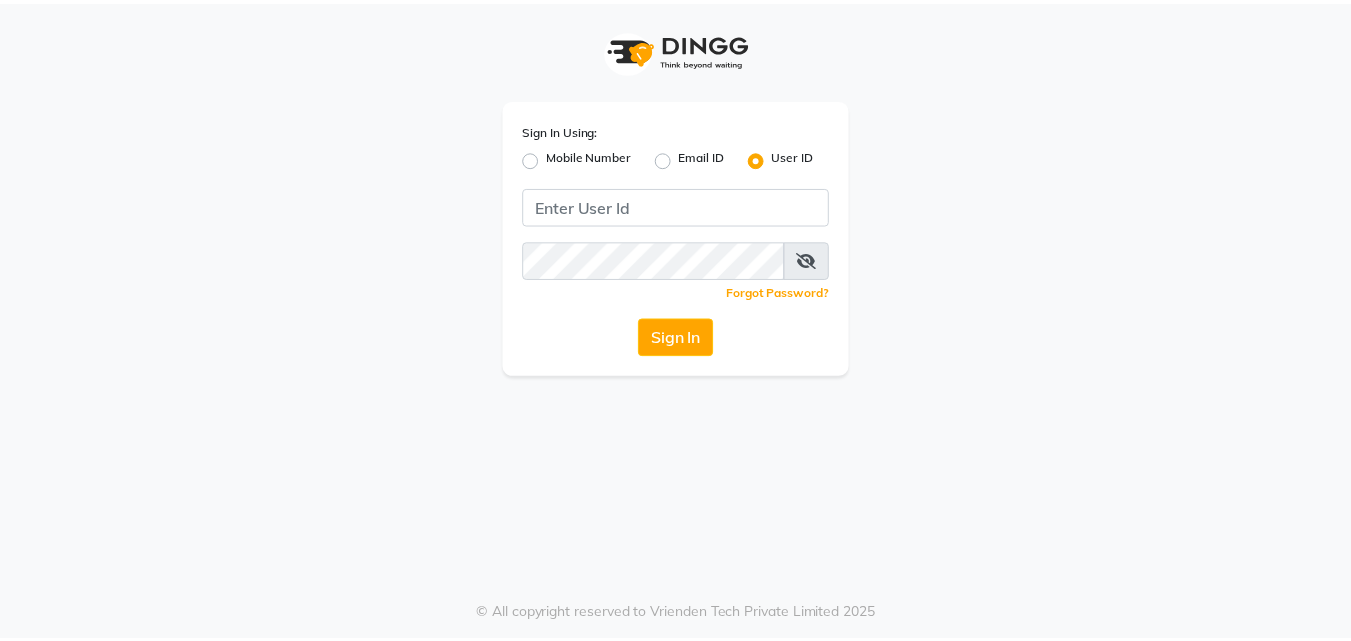 scroll, scrollTop: 0, scrollLeft: 0, axis: both 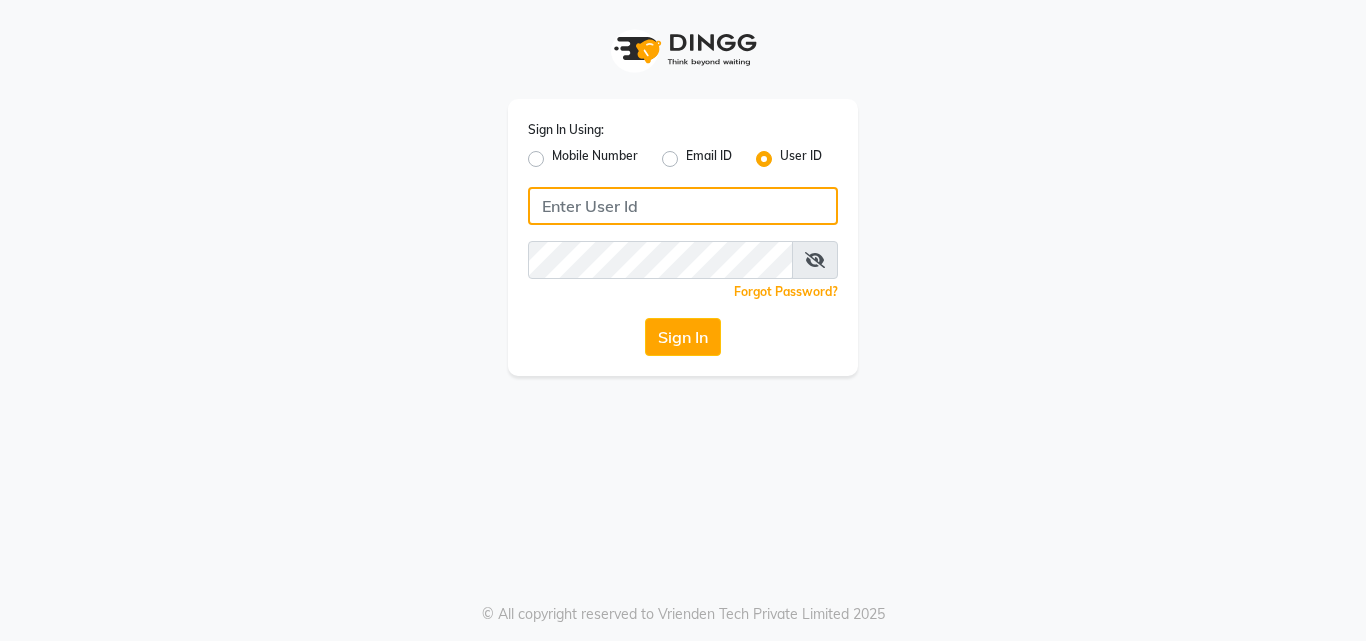 click 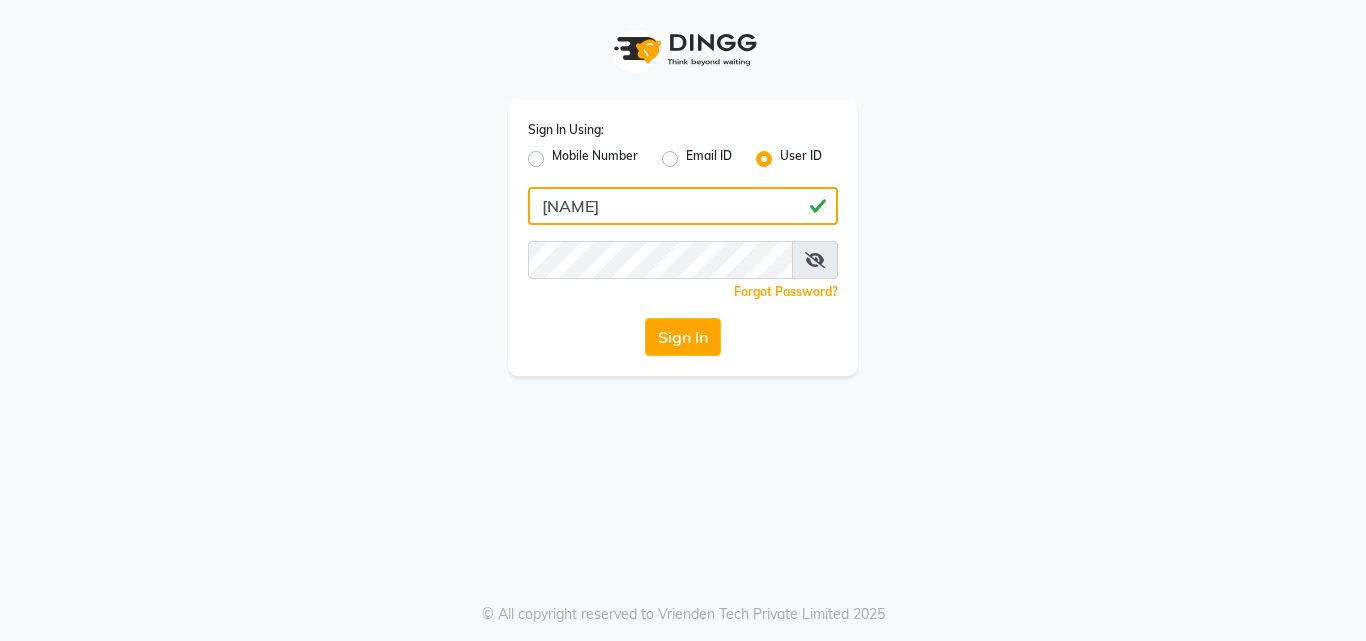 type on "[NAME]" 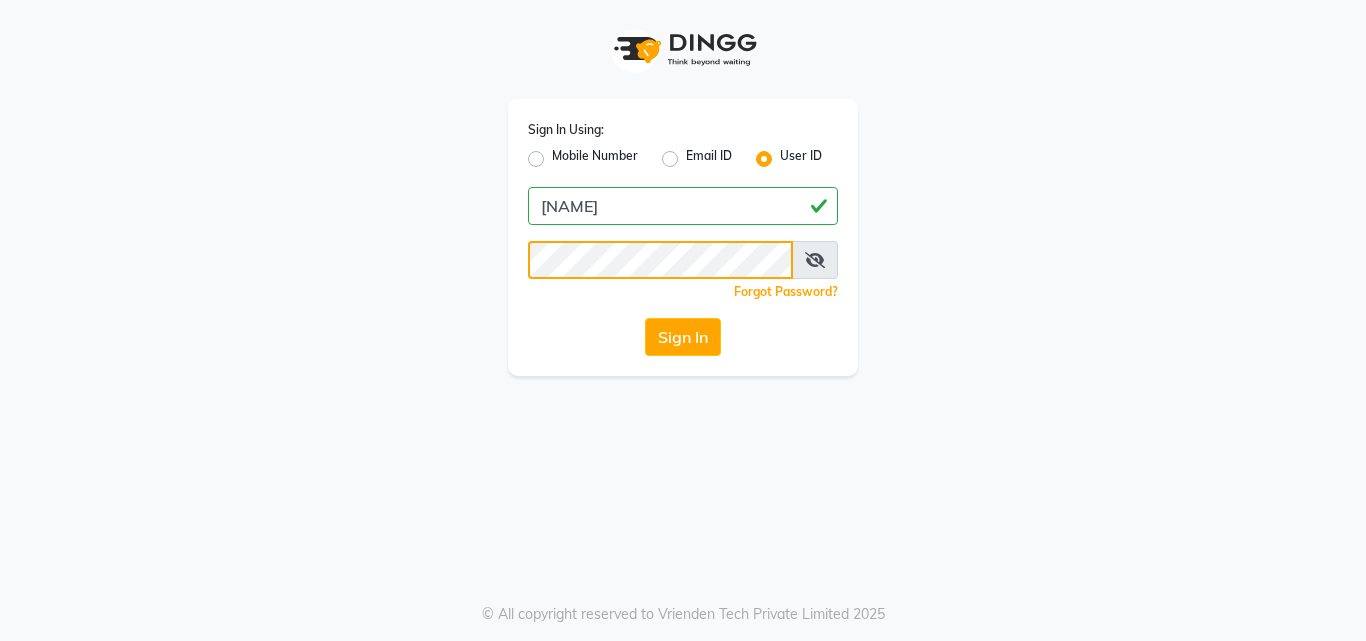 click on "Sign In" 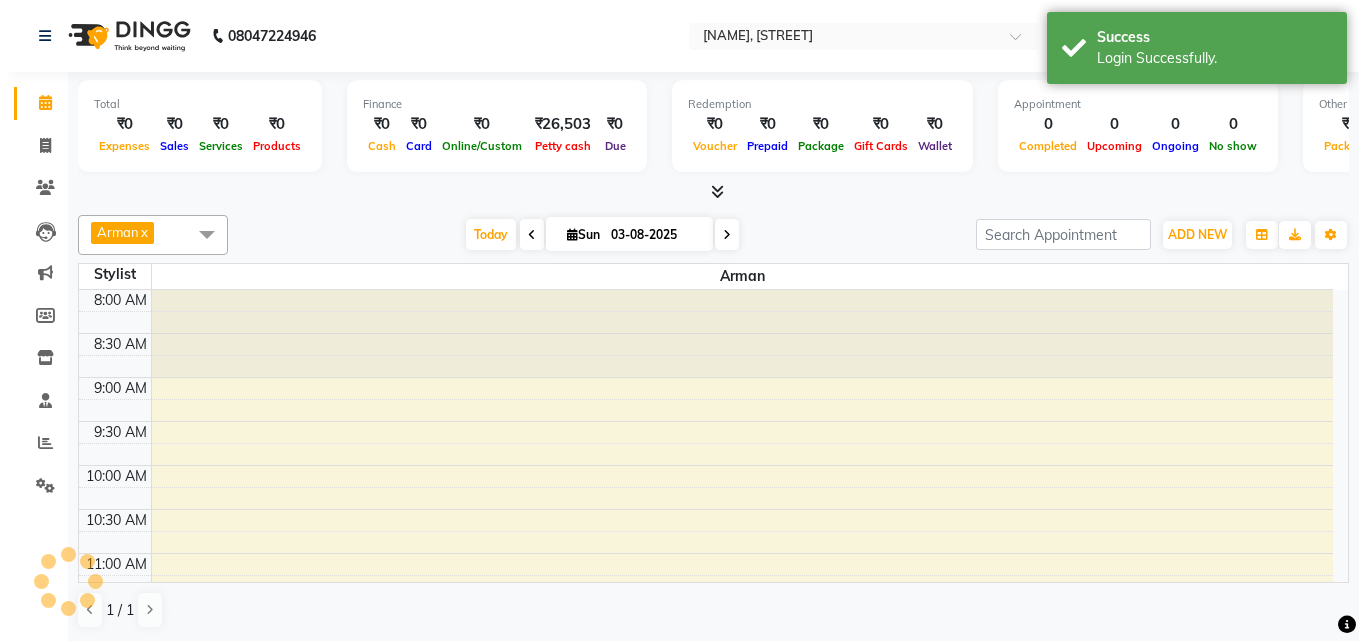 scroll, scrollTop: 0, scrollLeft: 0, axis: both 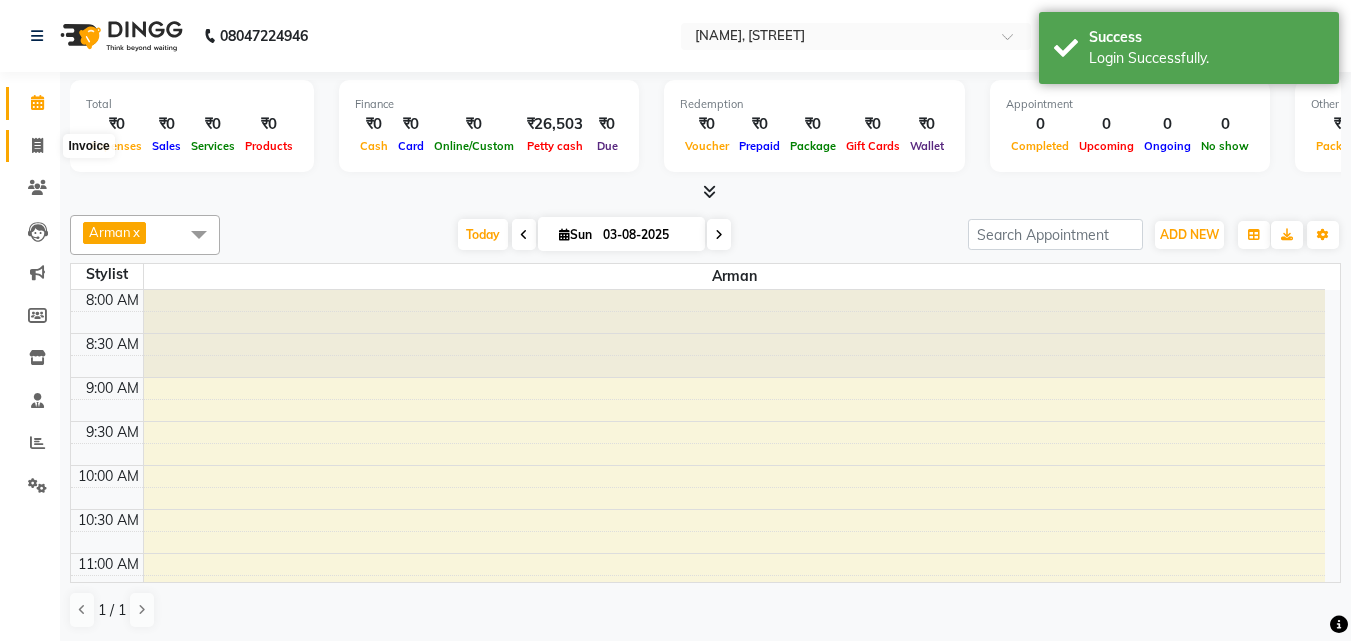 click 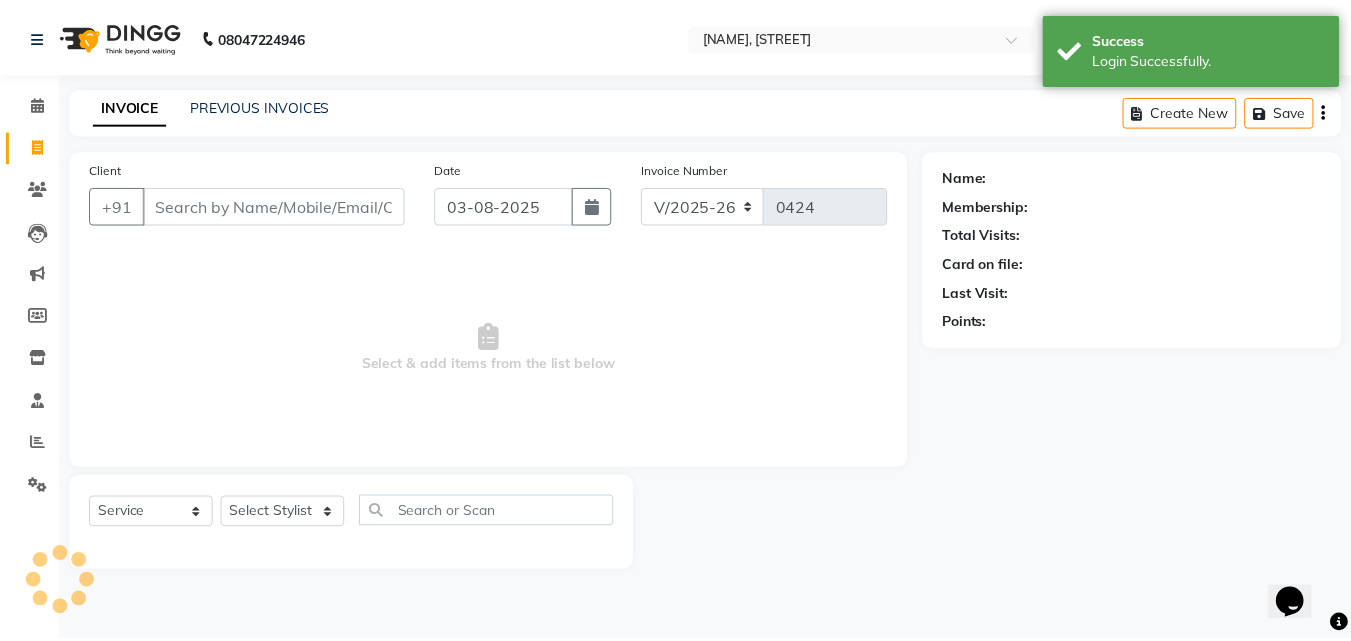 scroll, scrollTop: 0, scrollLeft: 0, axis: both 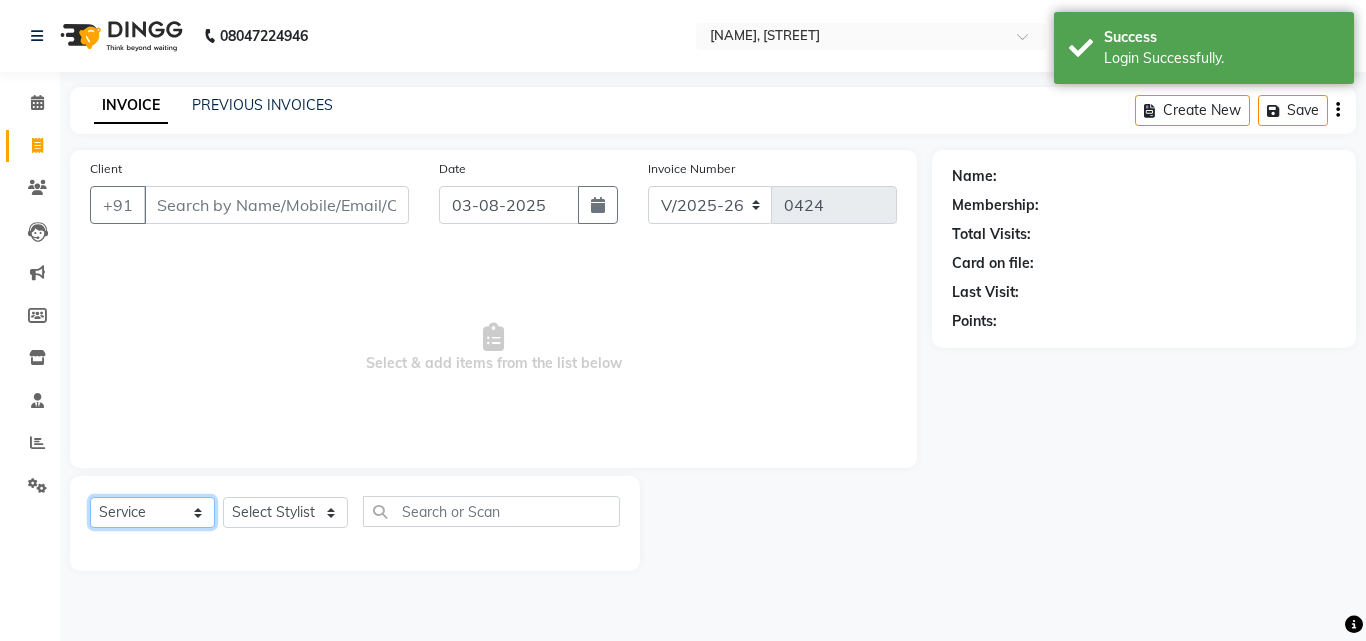 click on "Select  Service  Product  Membership  Package Voucher Prepaid Gift Card" 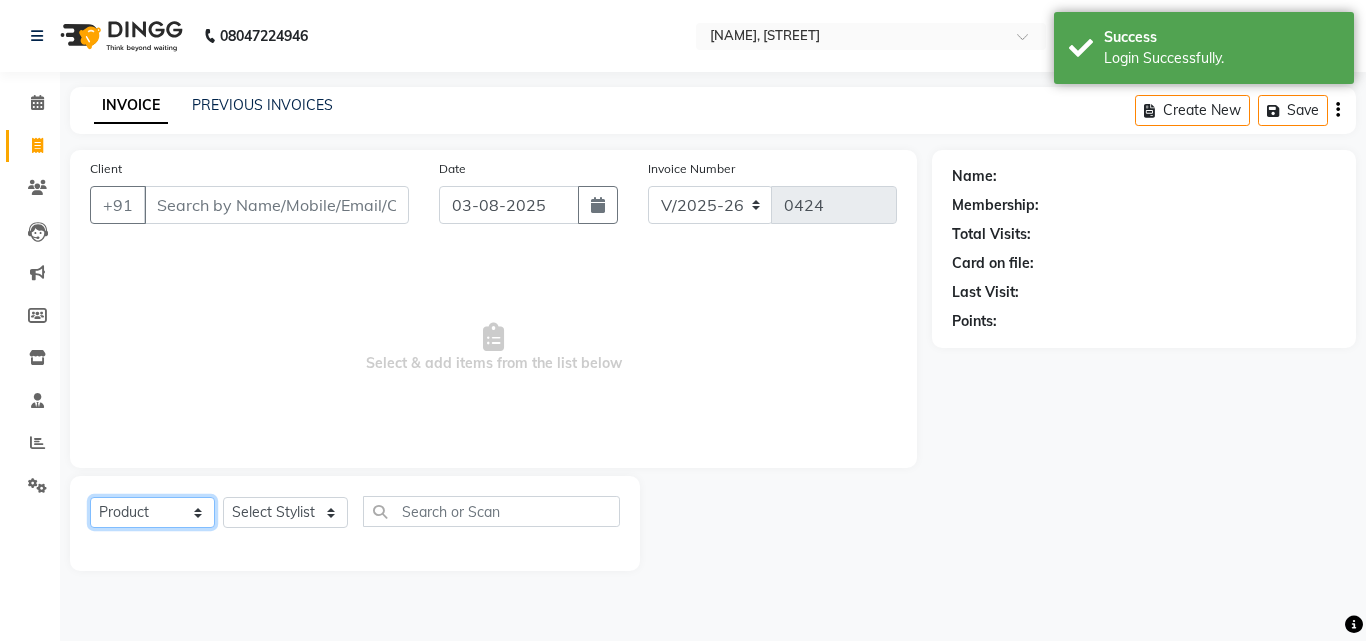 click on "Select  Service  Product  Membership  Package Voucher Prepaid Gift Card" 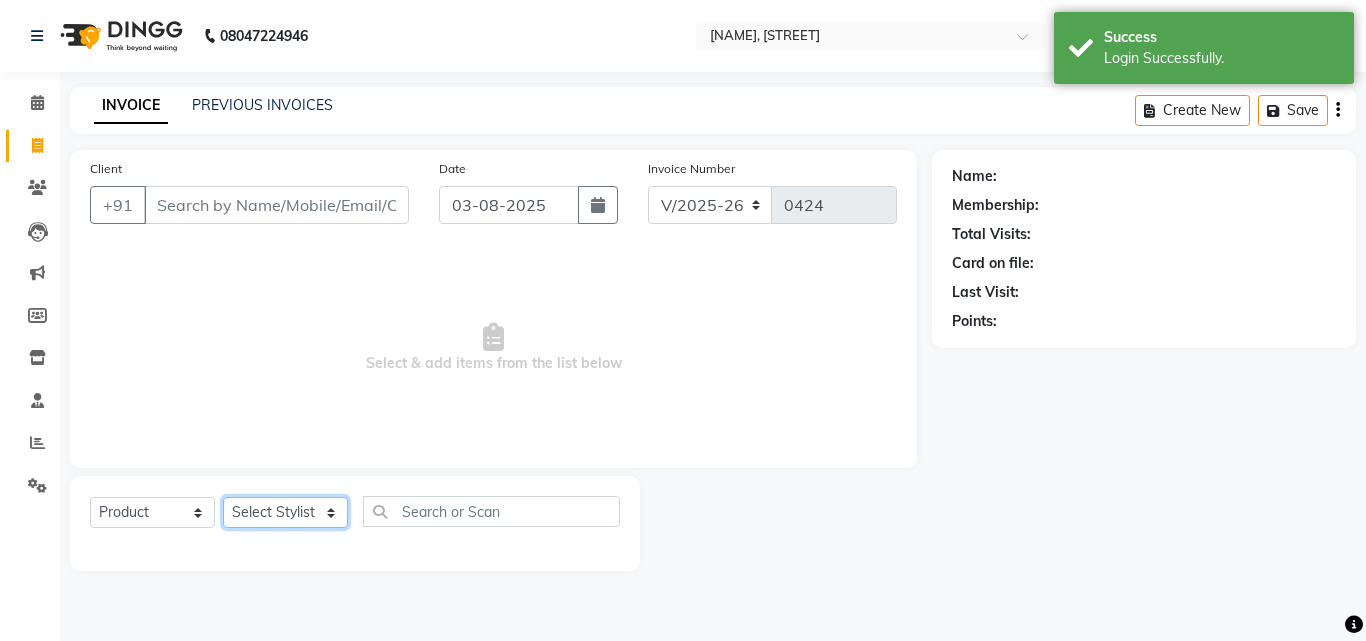 click on "Select Stylist Admin [NAME] [NAME] [NAME] [NAME] [NAME] [NAME] [NAME] [NAME] [NAME] [NAME] [NAME] [NAME] [NAME] [NAME]" 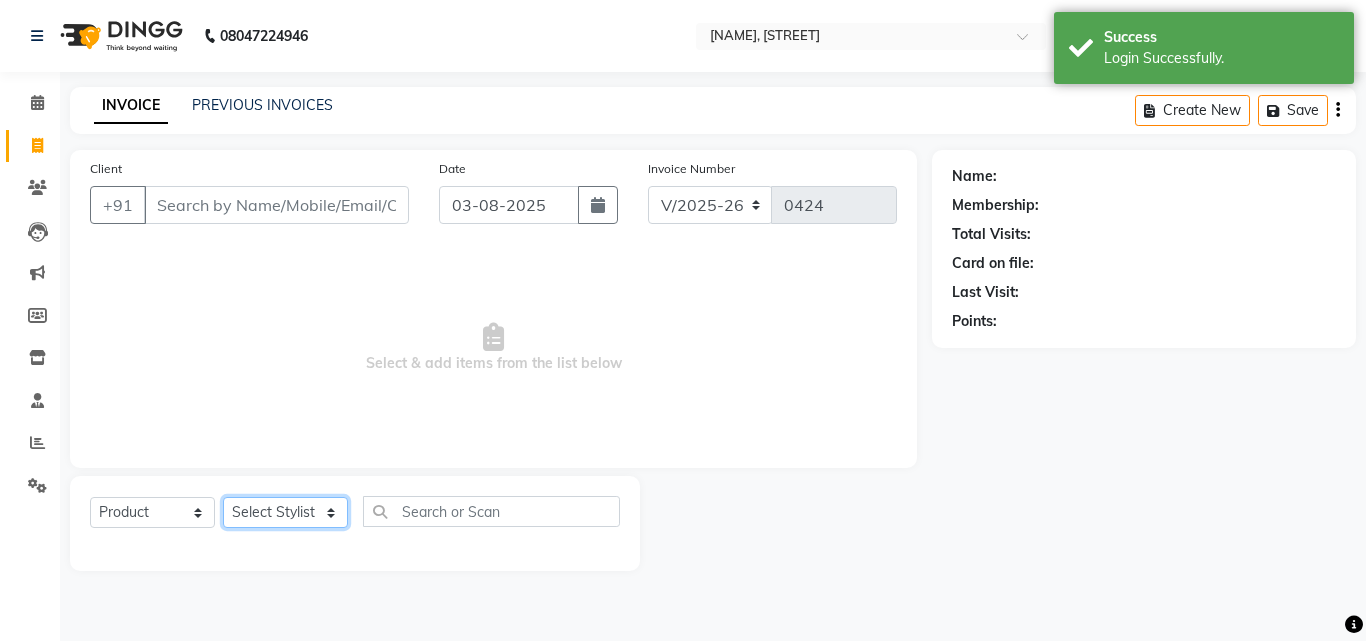 click on "Select Stylist Admin [NAME] [NAME] [NAME] [NAME] [NAME] [NAME] [NAME] [NAME] [NAME] [NAME] [NAME] [NAME] [NAME] [NAME]" 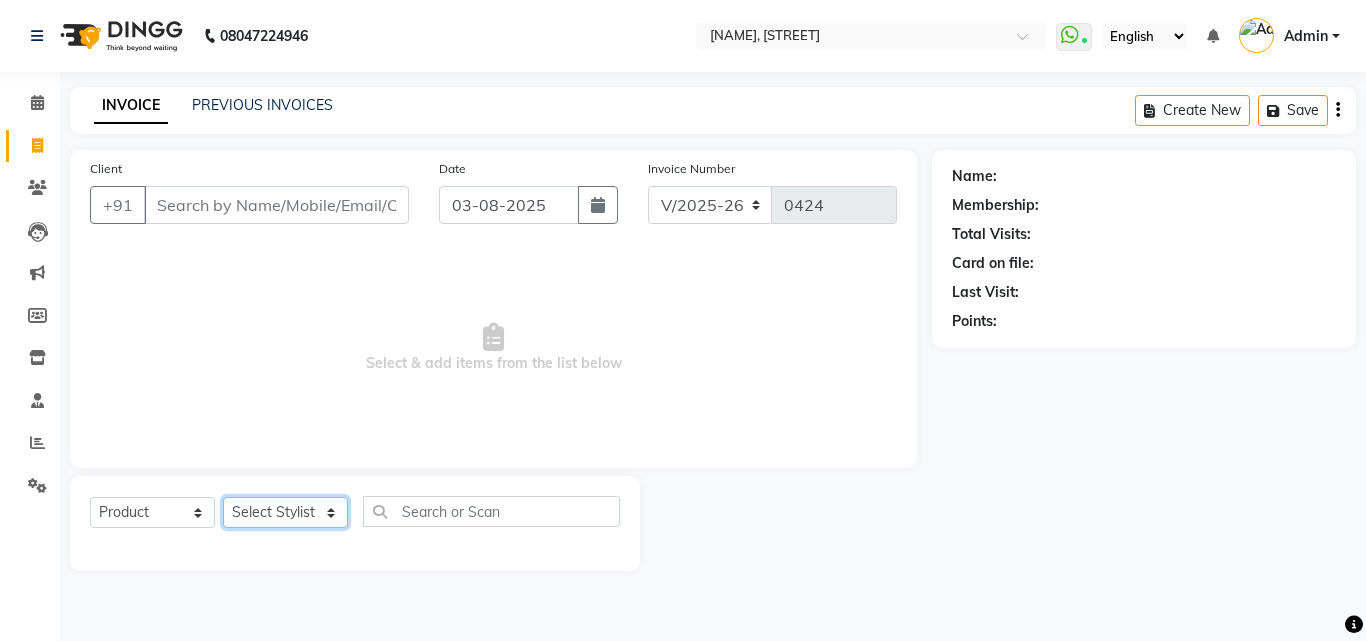 select on "[POSTAL_CODE]" 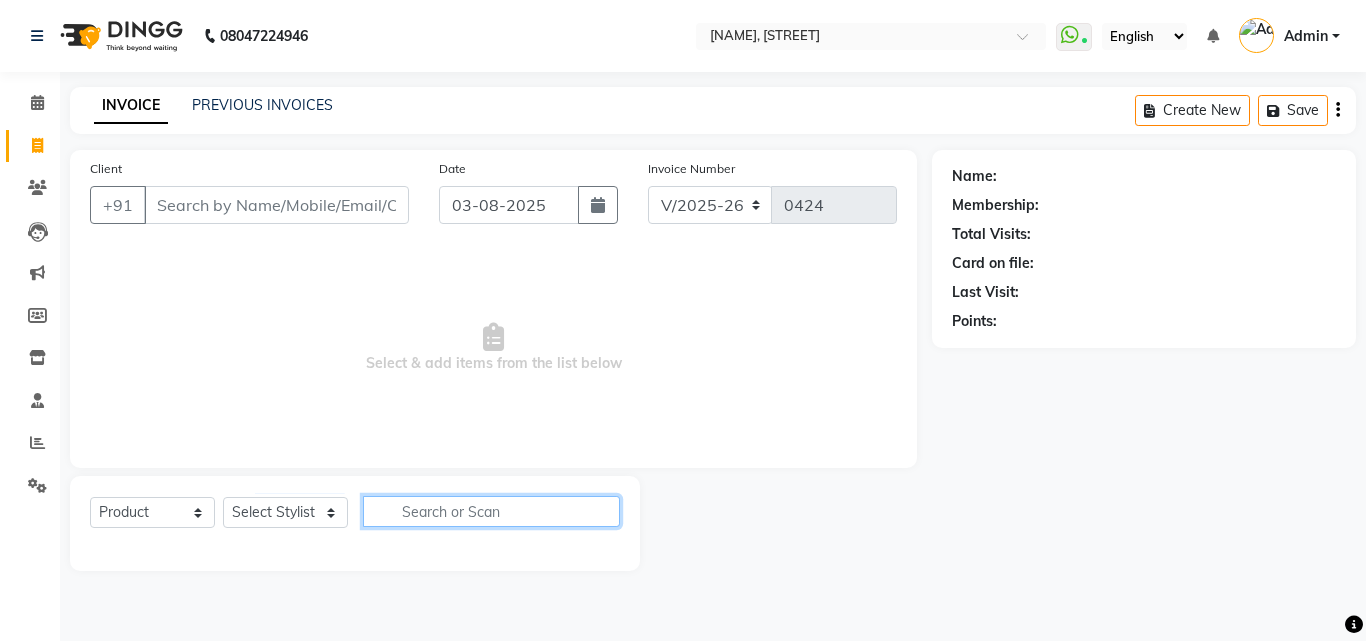 click 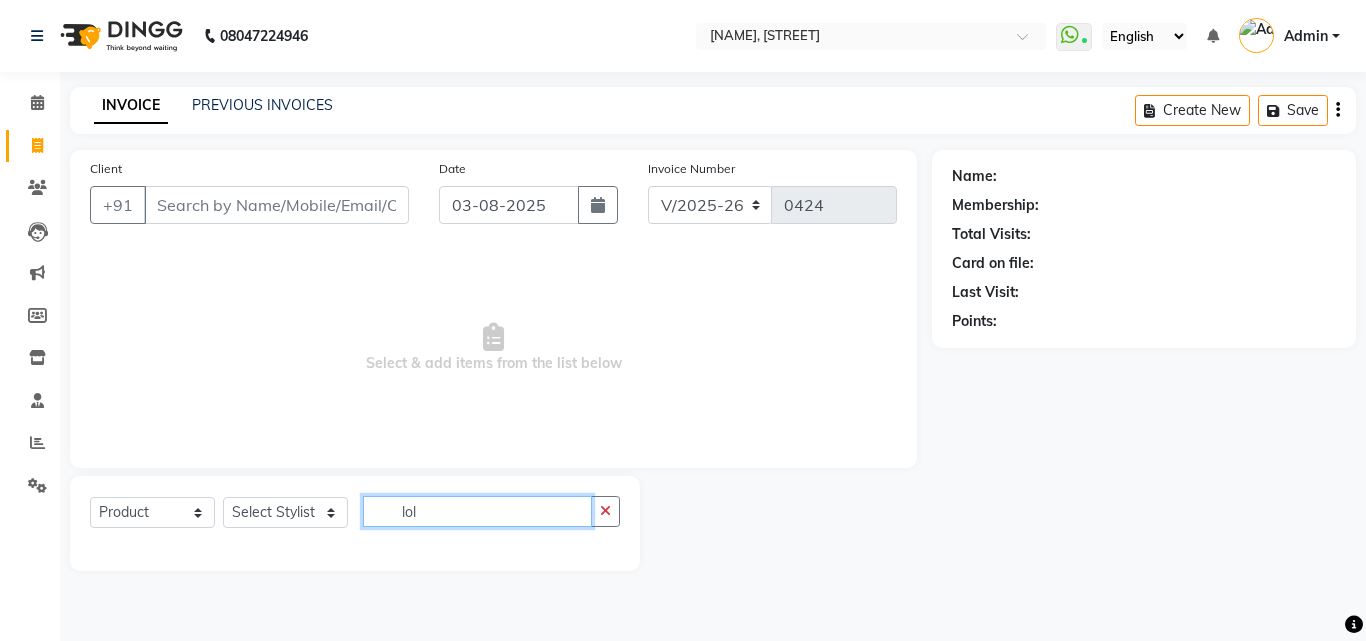type on "lol" 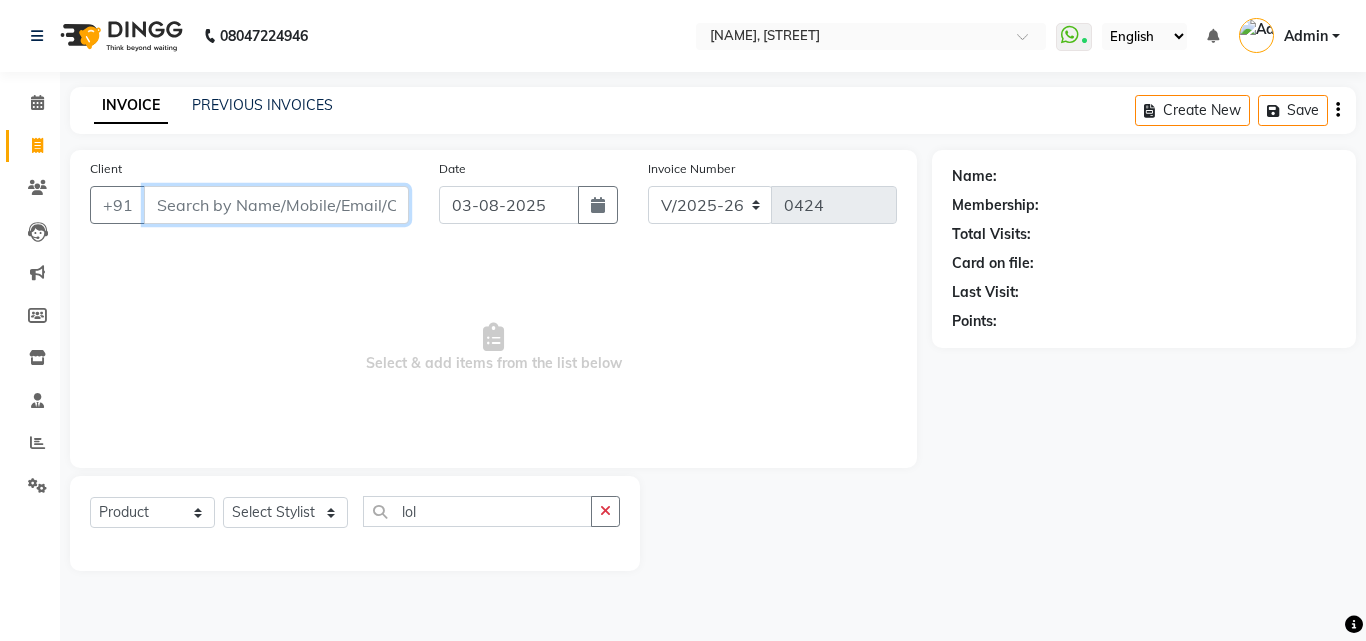 click on "Client" at bounding box center (276, 205) 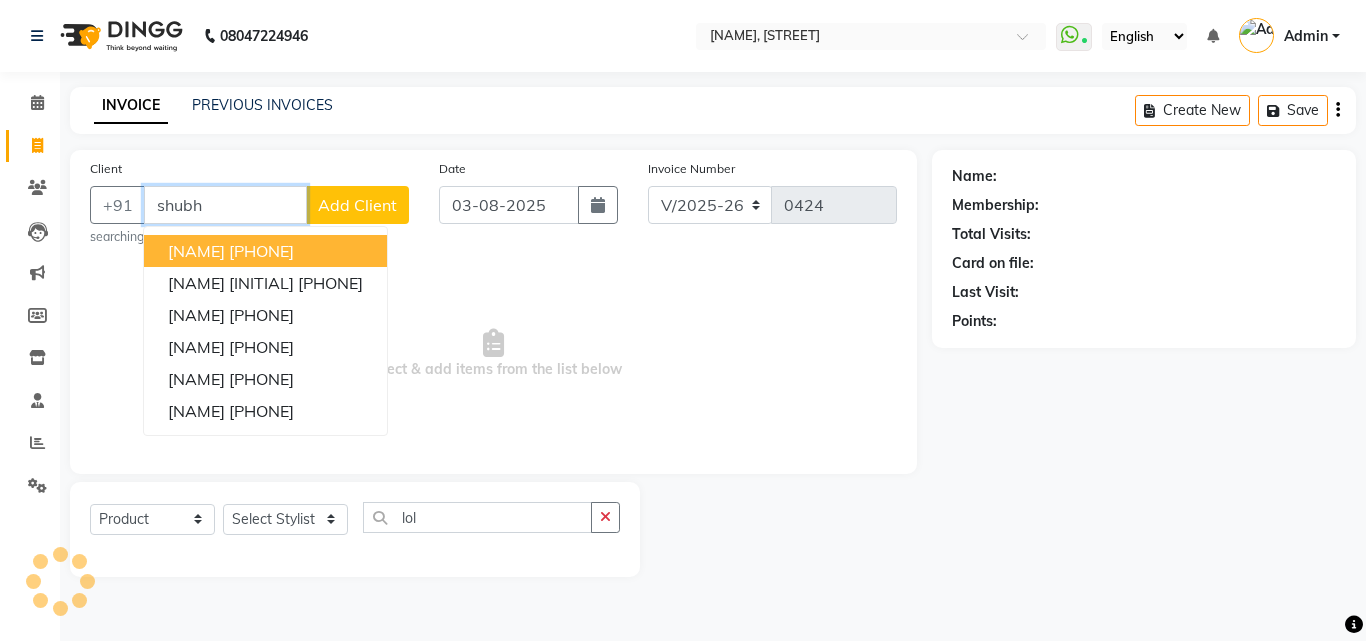 click on "[PHONE]" at bounding box center [261, 251] 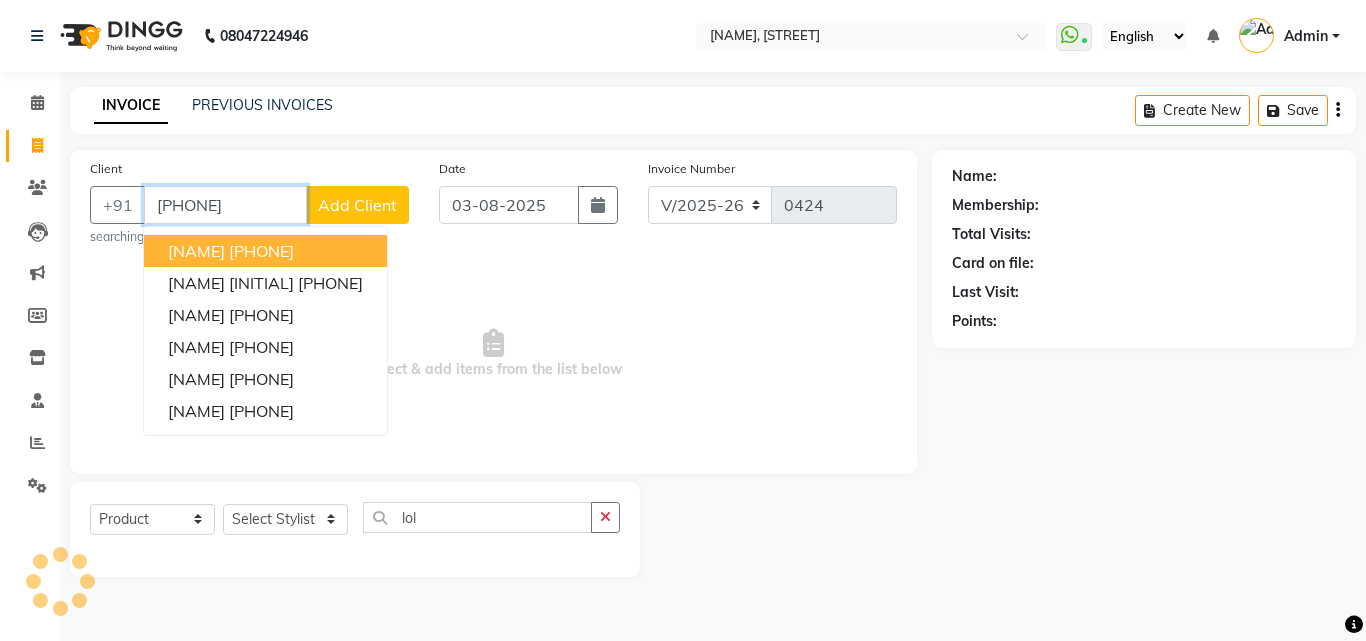 type on "[PHONE]" 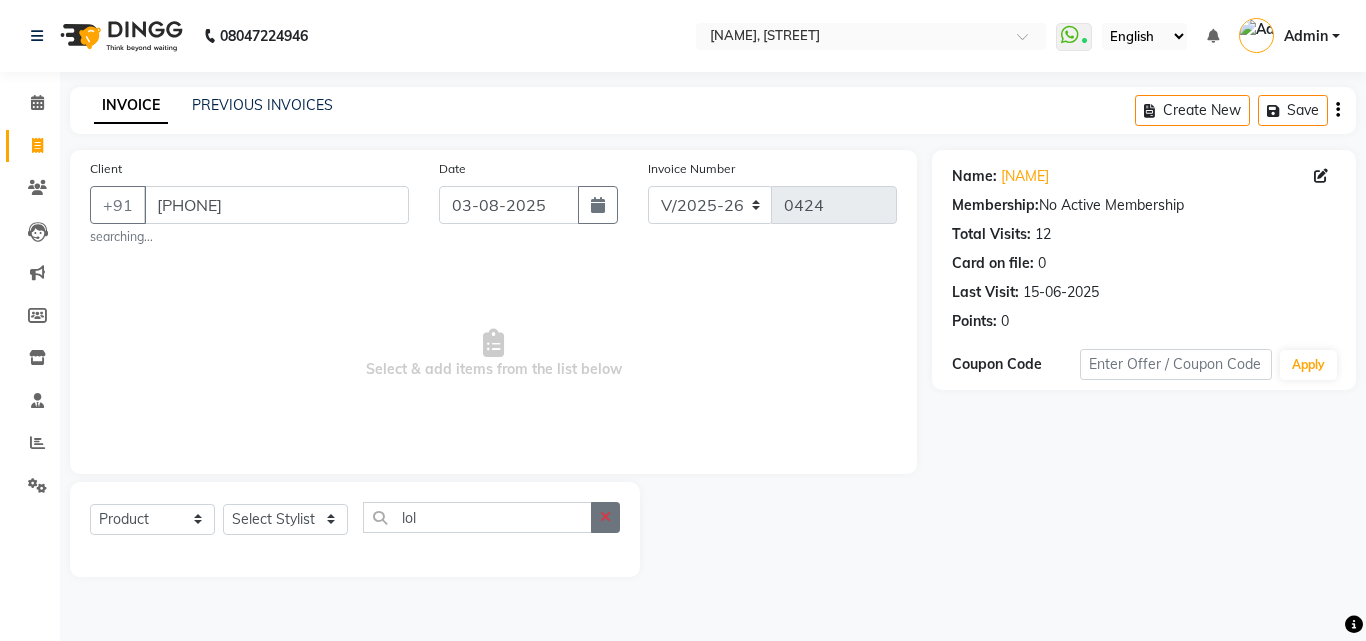 click 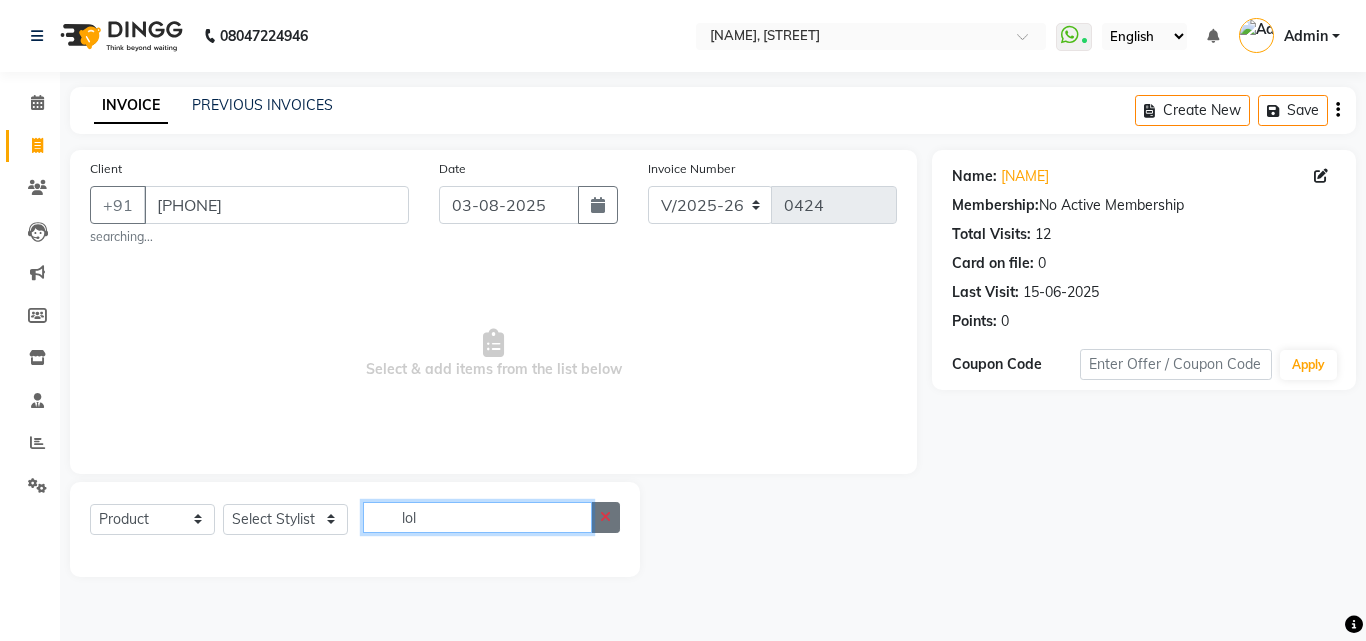 type 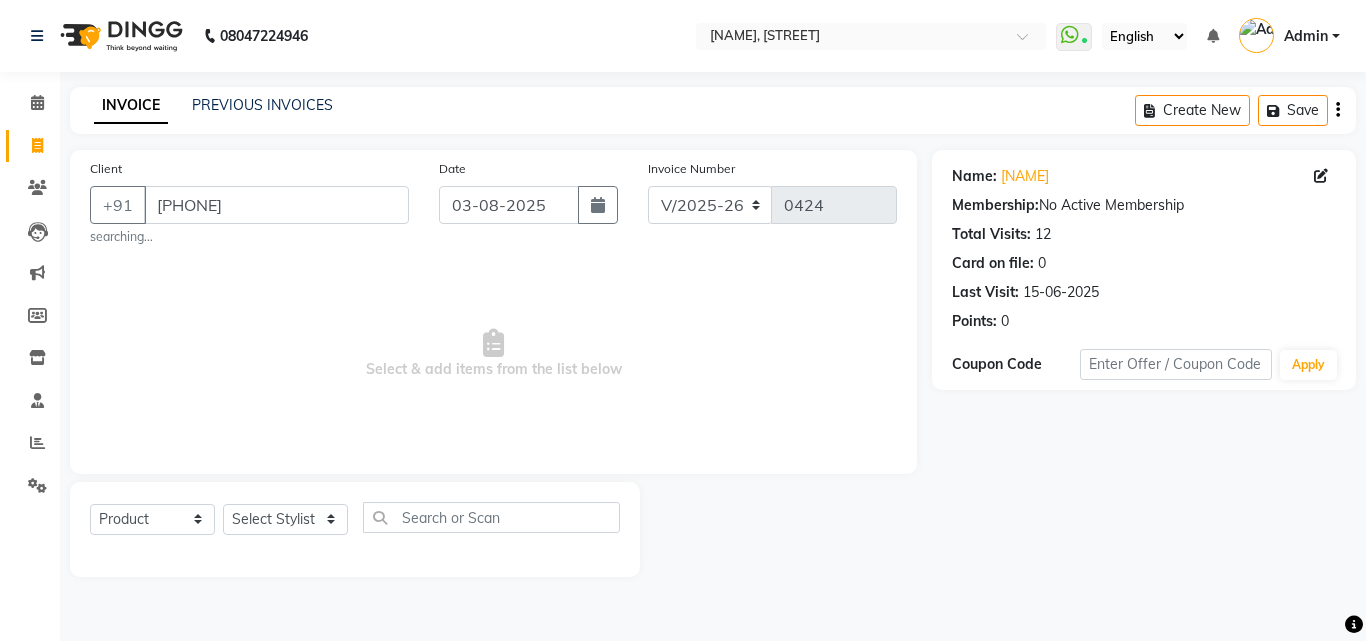click on "Select Service Product Membership Package Voucher Prepaid Gift Card Select Stylist Admin [NAME] [NAME] [NAME] [NAME] [NAME] [NAME] [NAME] [NAME] [NAME] [NAME] [NAME] [NAME] [NAME] [NAME]" 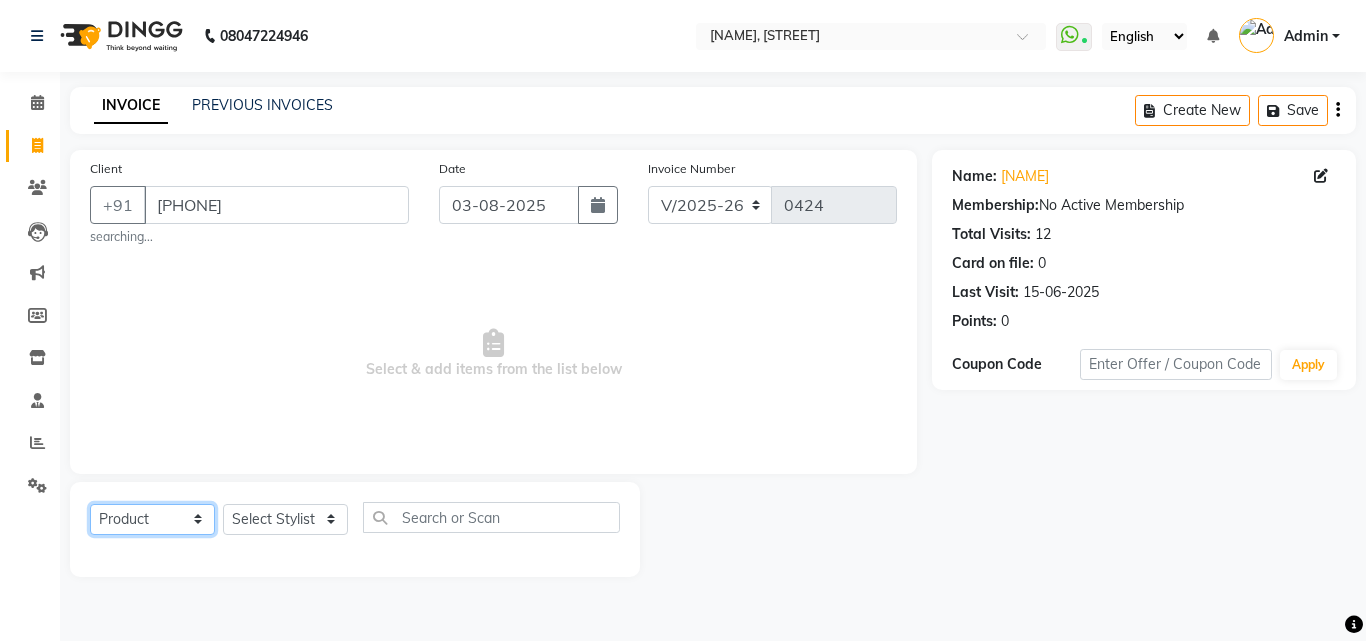 click on "Select  Service  Product  Membership  Package Voucher Prepaid Gift Card" 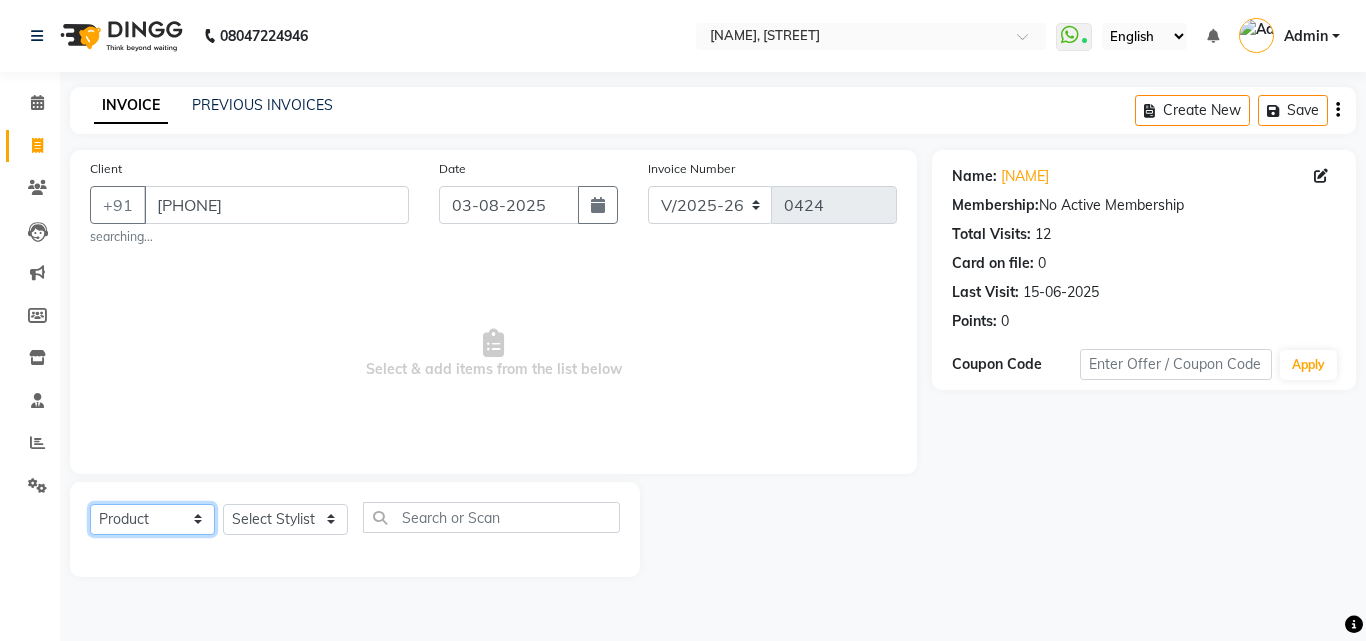 click on "Select  Service  Product  Membership  Package Voucher Prepaid Gift Card" 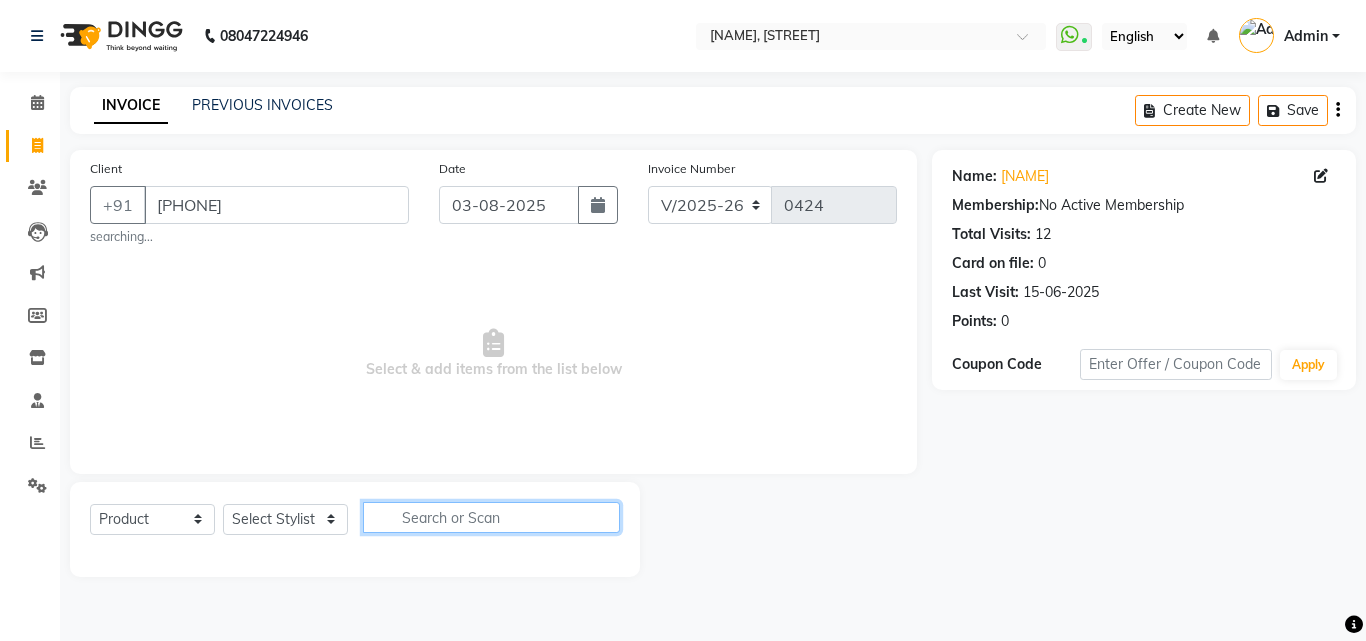 click 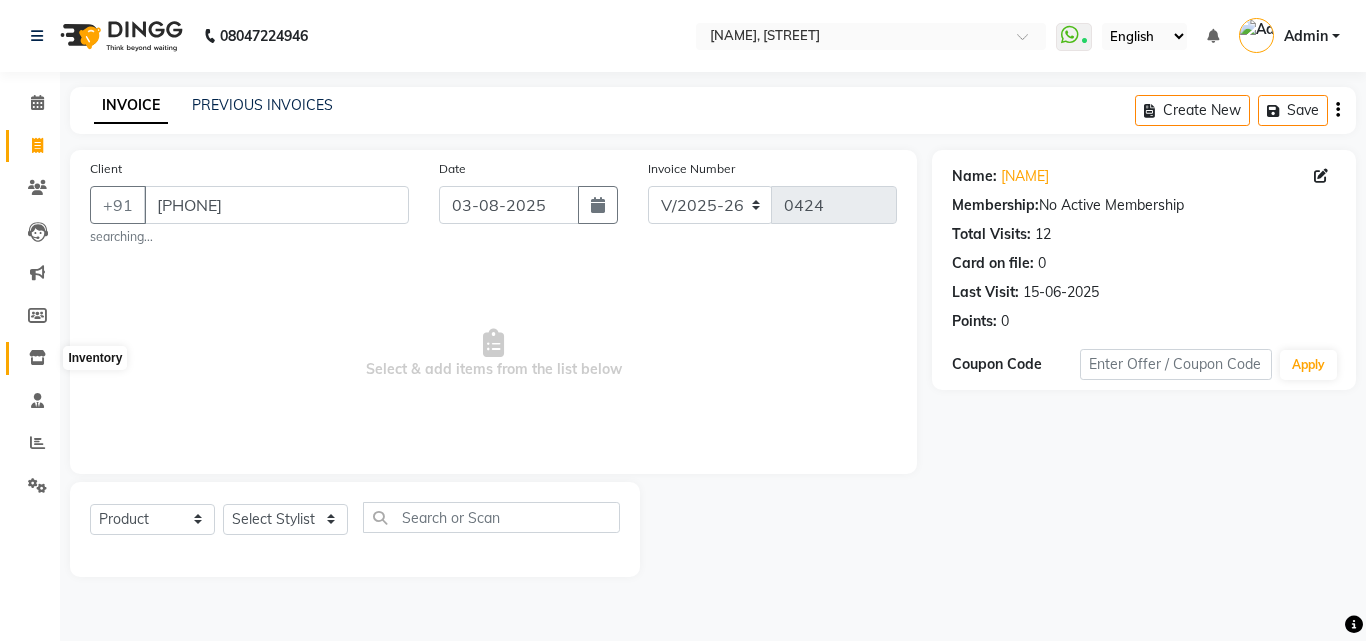 click 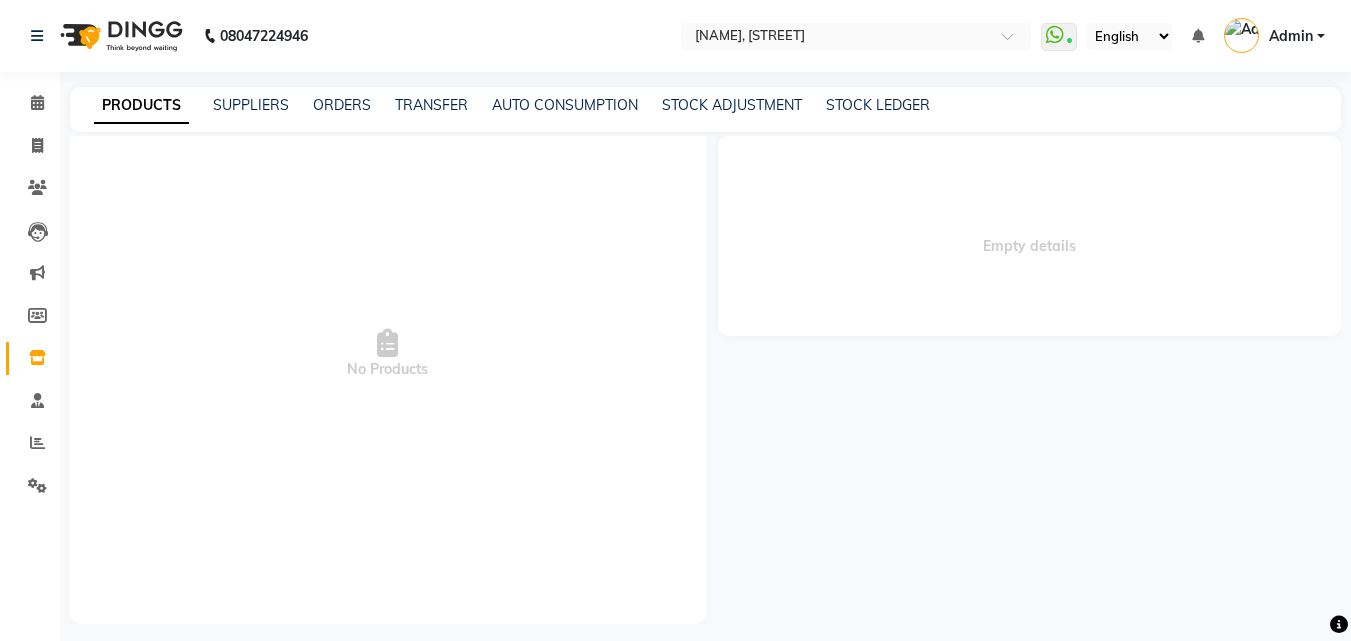 scroll, scrollTop: 0, scrollLeft: 0, axis: both 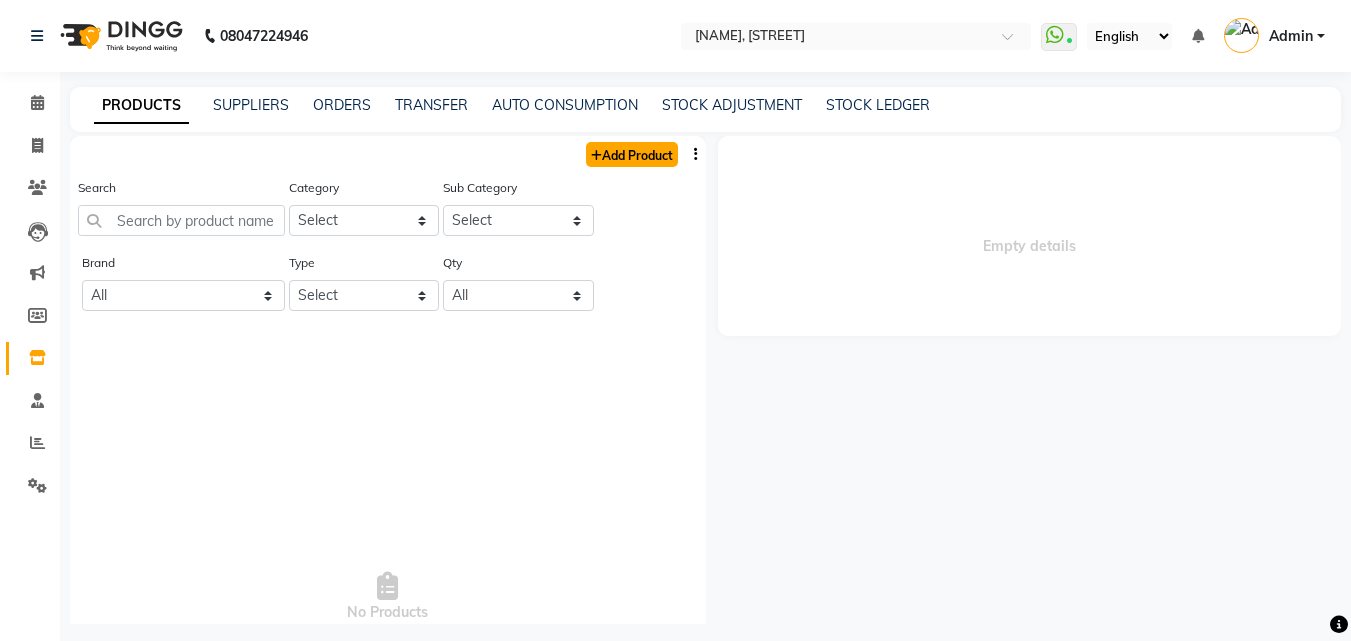 click on "Add Product" 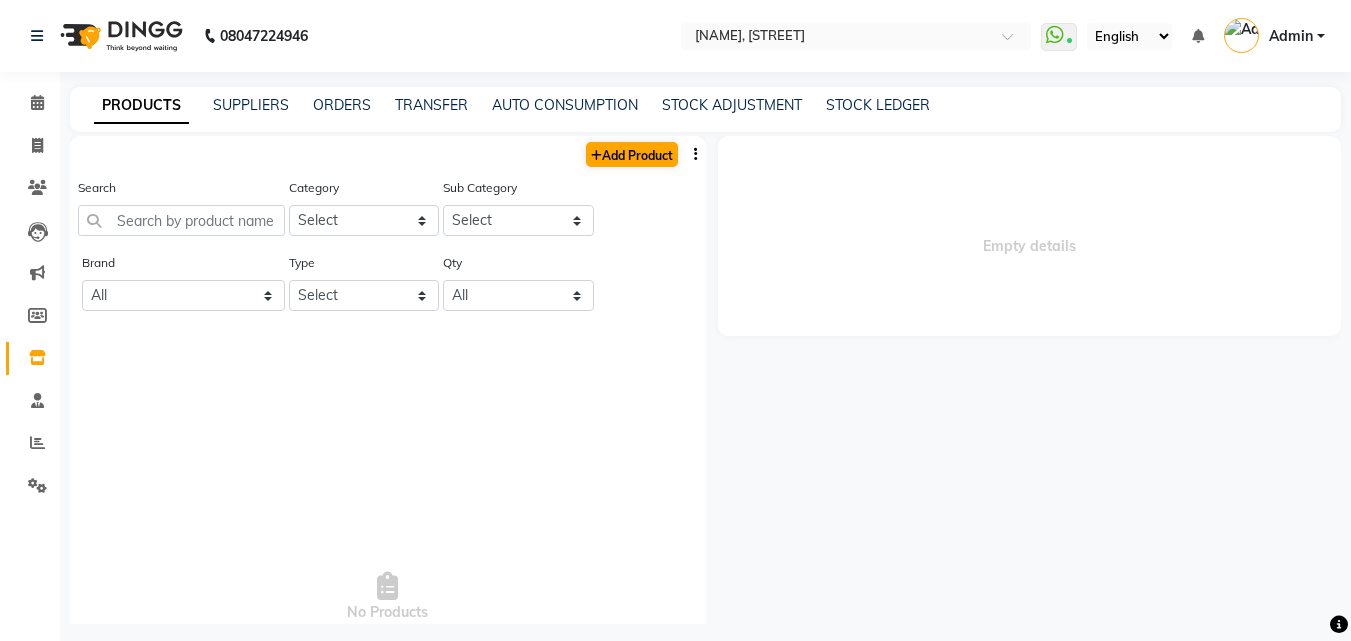select on "true" 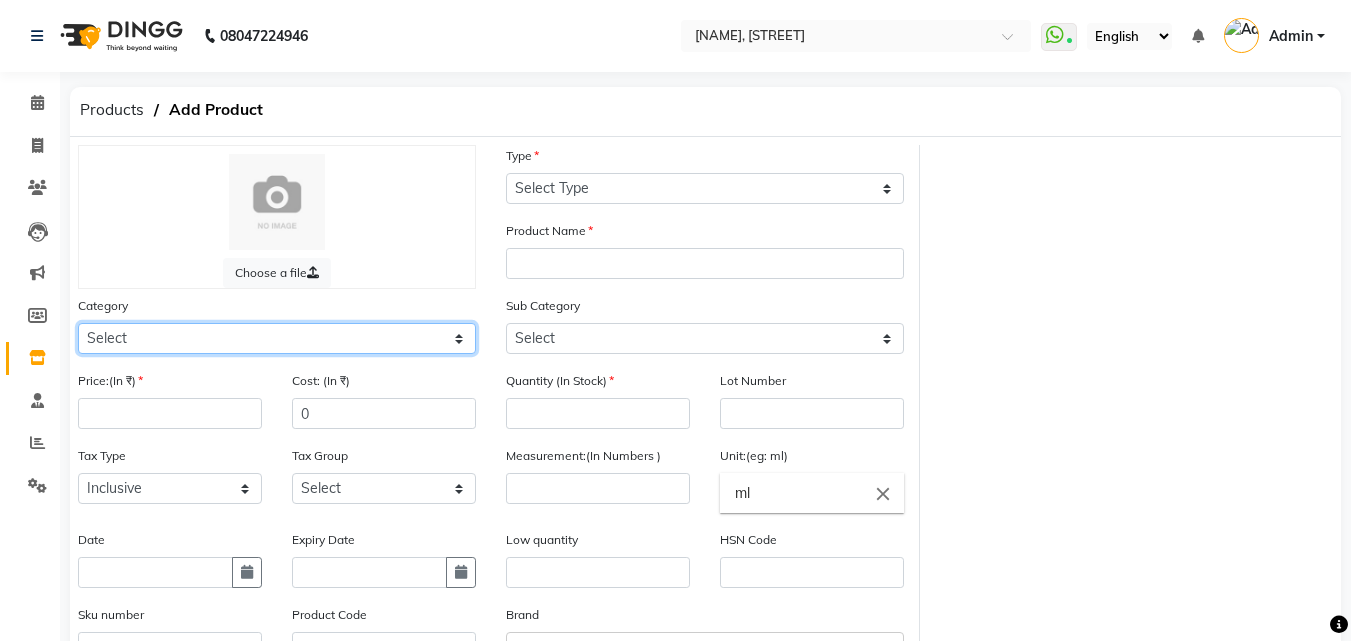 click on "Select Hair Skin Makeup Personal Care Appliances Beard Waxing Disposable Threading Hands and Feet Beauty Planet Botox Cadiveu Casmara Cheryls Loreal Olaplex Other" 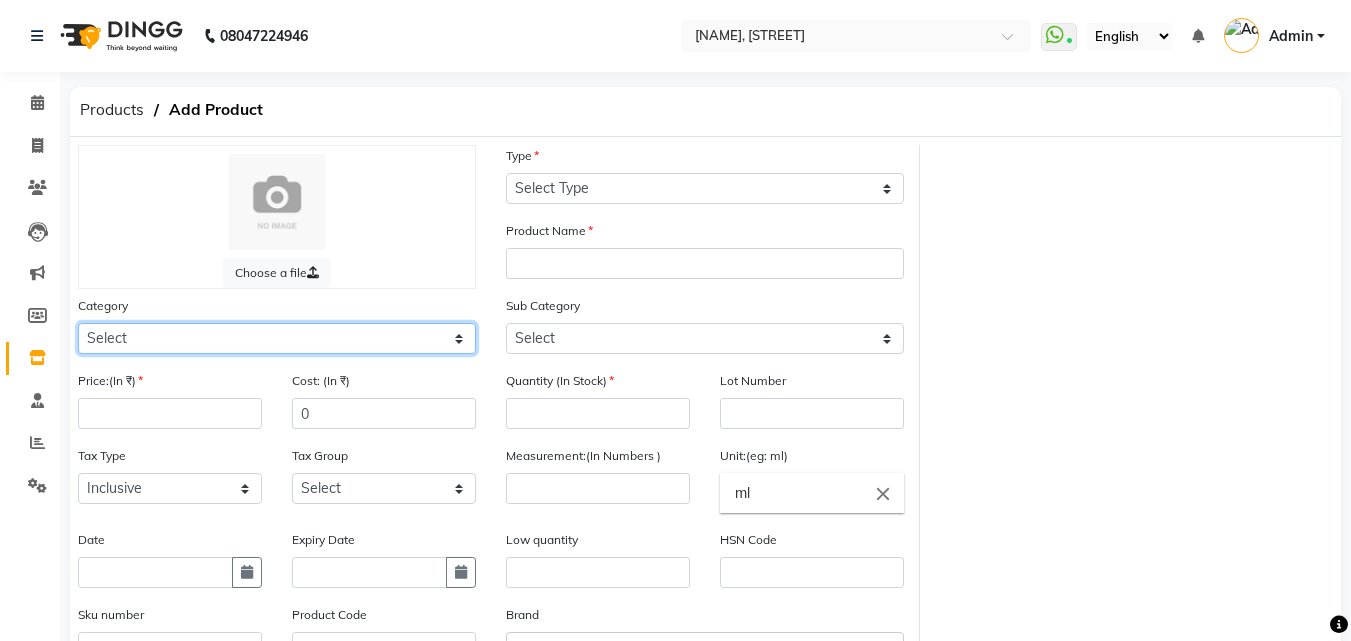 select on "1150" 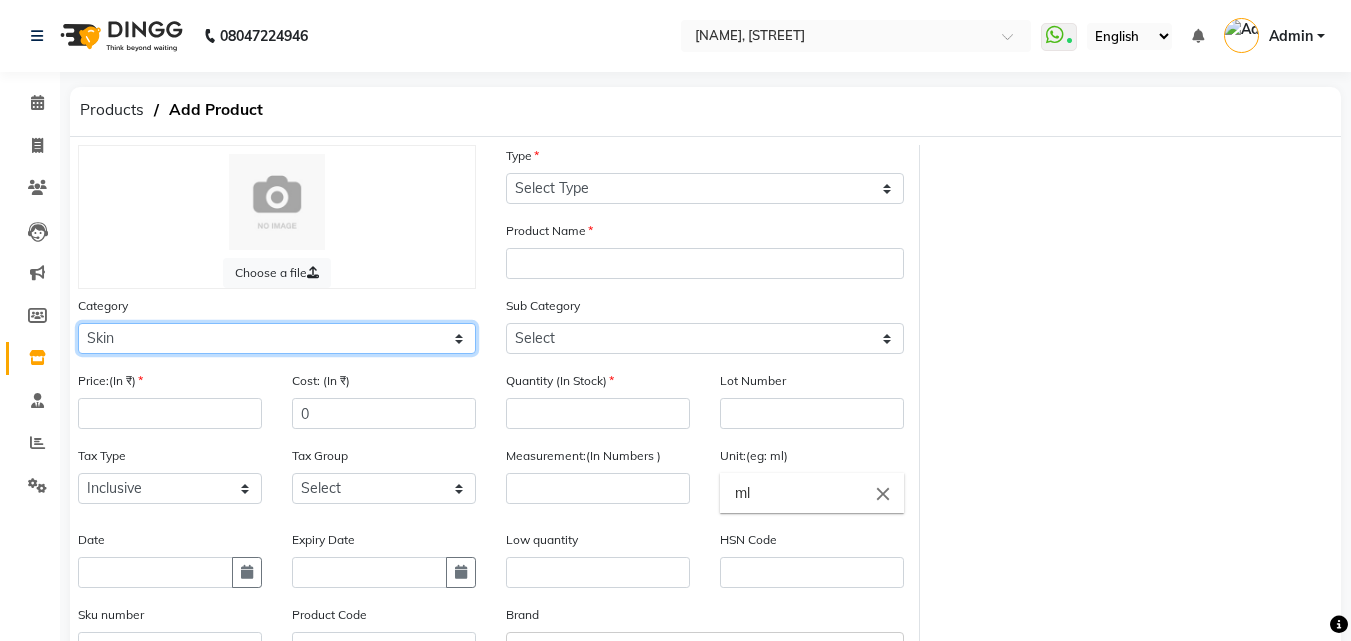 click on "Select Hair Skin Makeup Personal Care Appliances Beard Waxing Disposable Threading Hands and Feet Beauty Planet Botox Cadiveu Casmara Cheryls Loreal Olaplex Other" 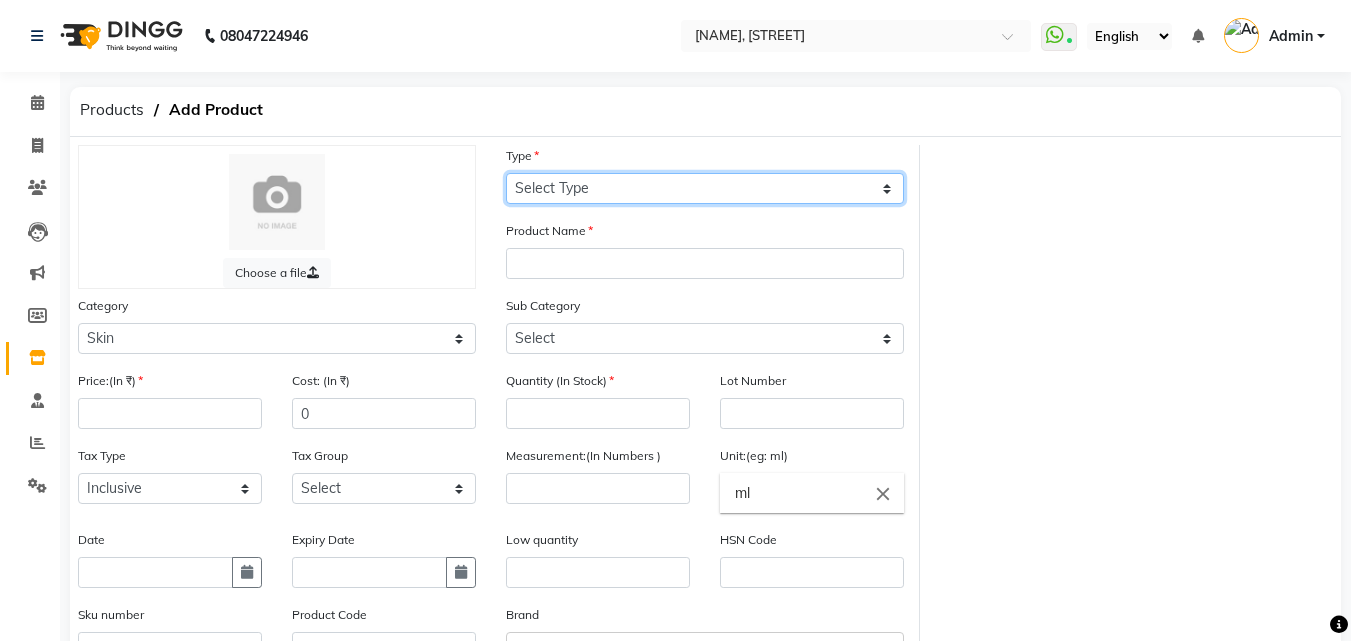 click on "Select Type Both Retail Consumable" 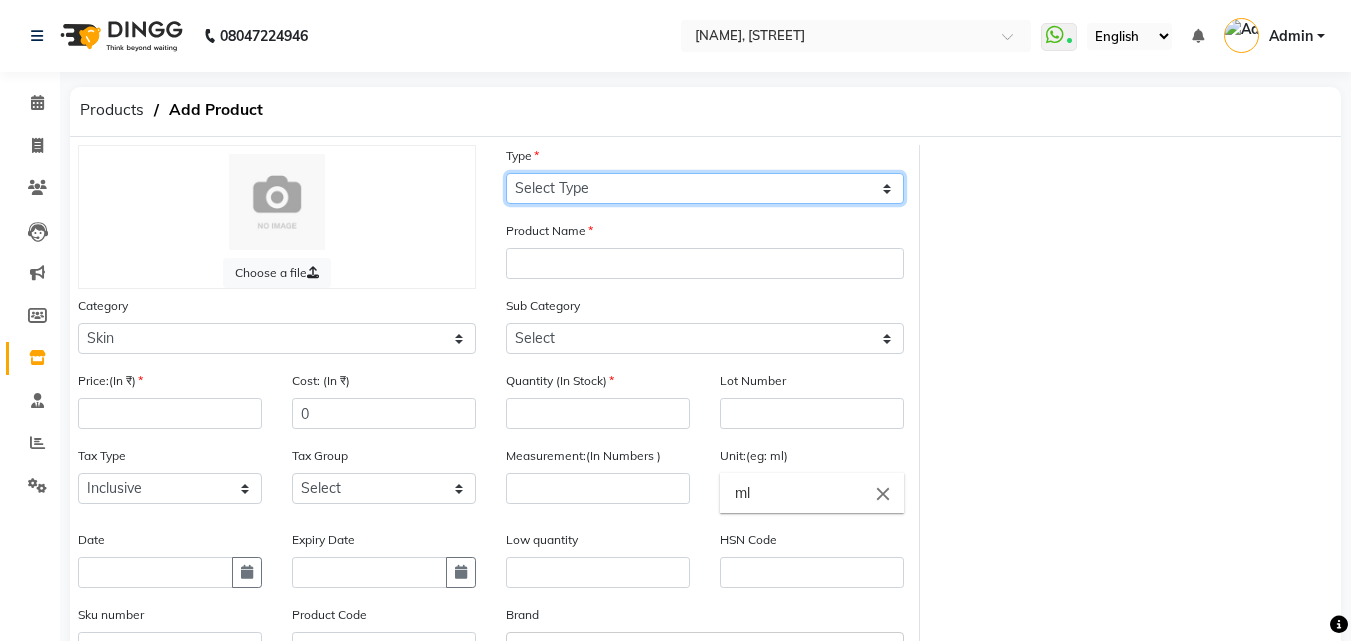 select on "R" 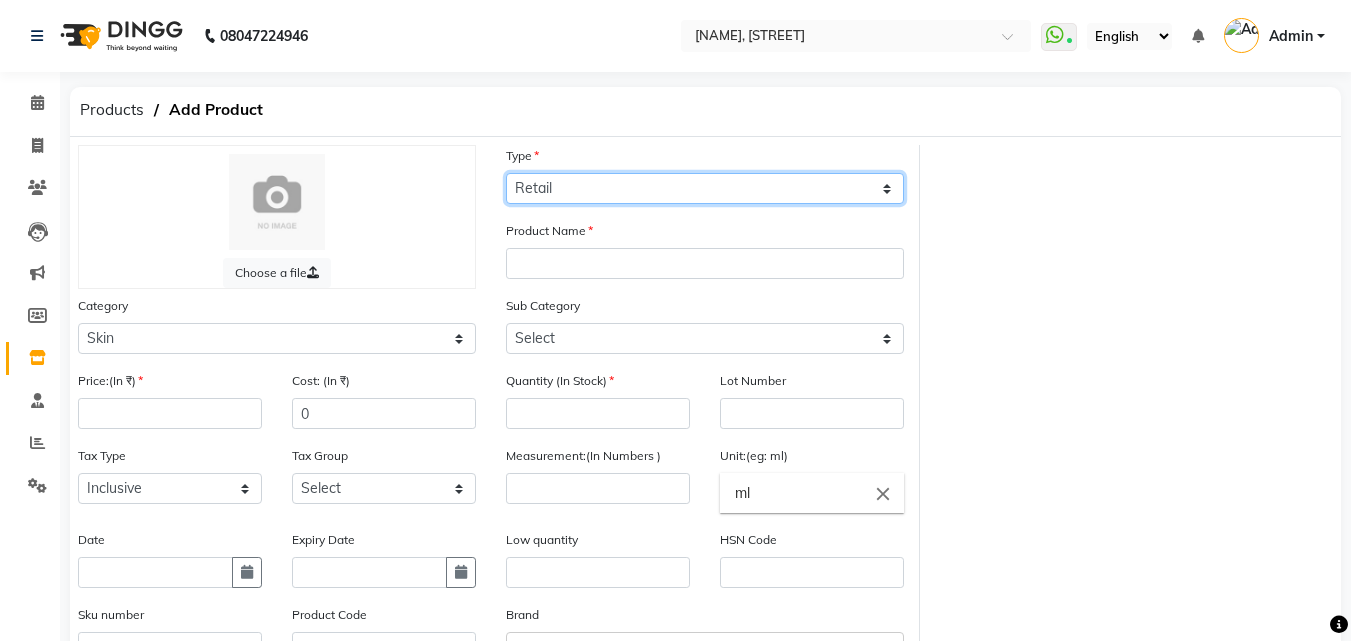 click on "Select Type Both Retail Consumable" 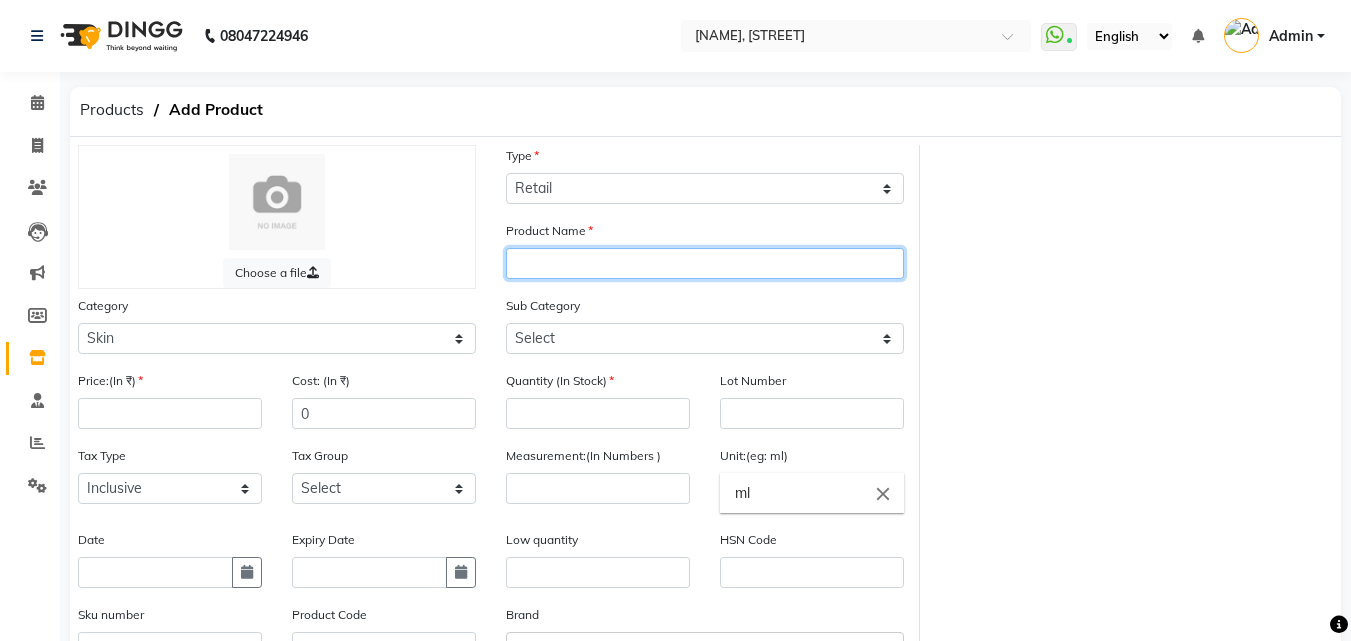 click 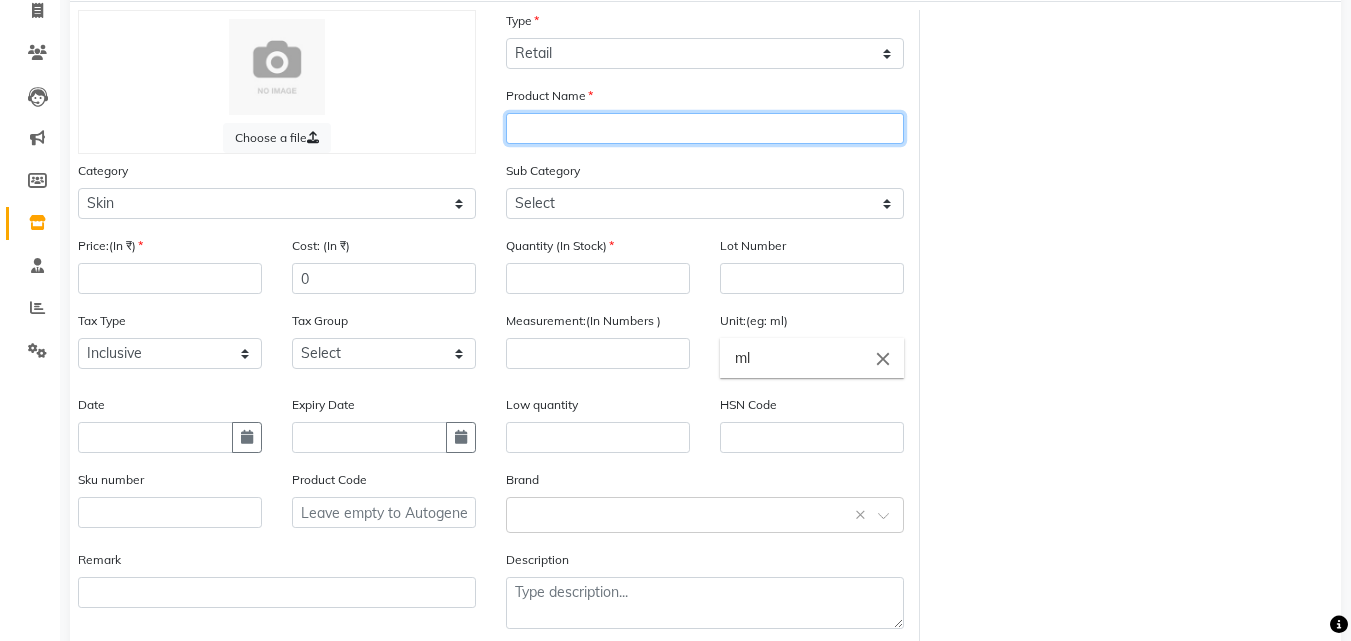 scroll, scrollTop: 100, scrollLeft: 0, axis: vertical 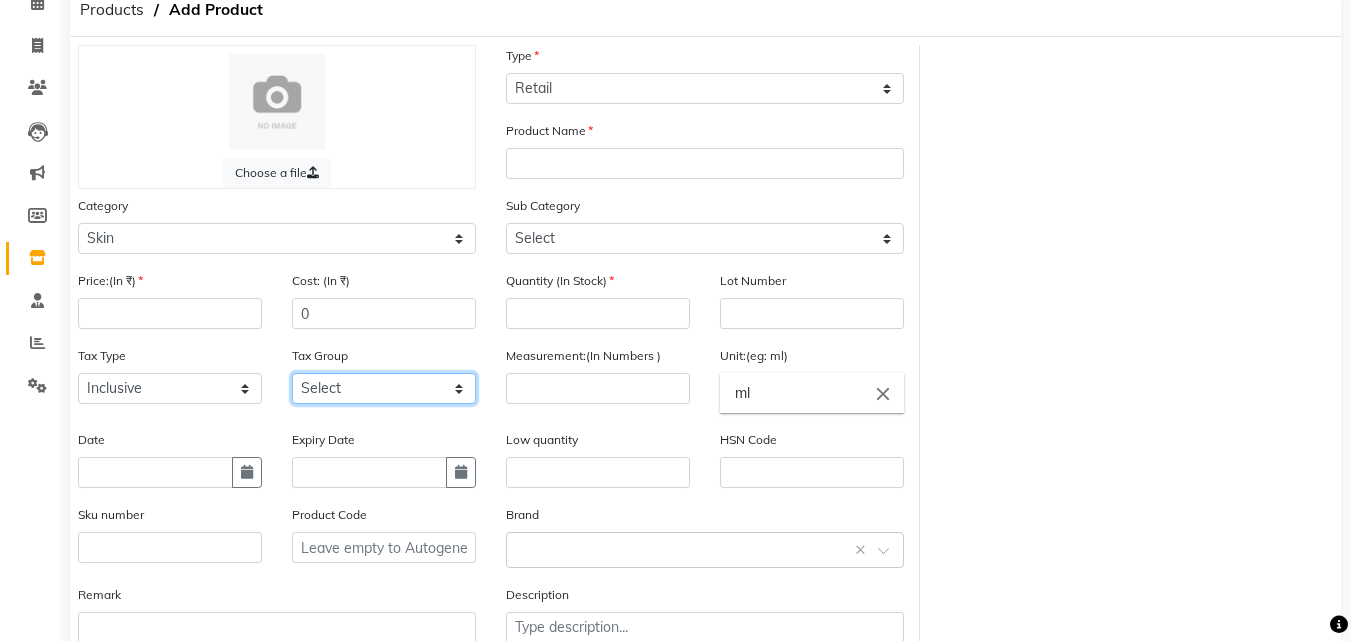 click on "Select GST" 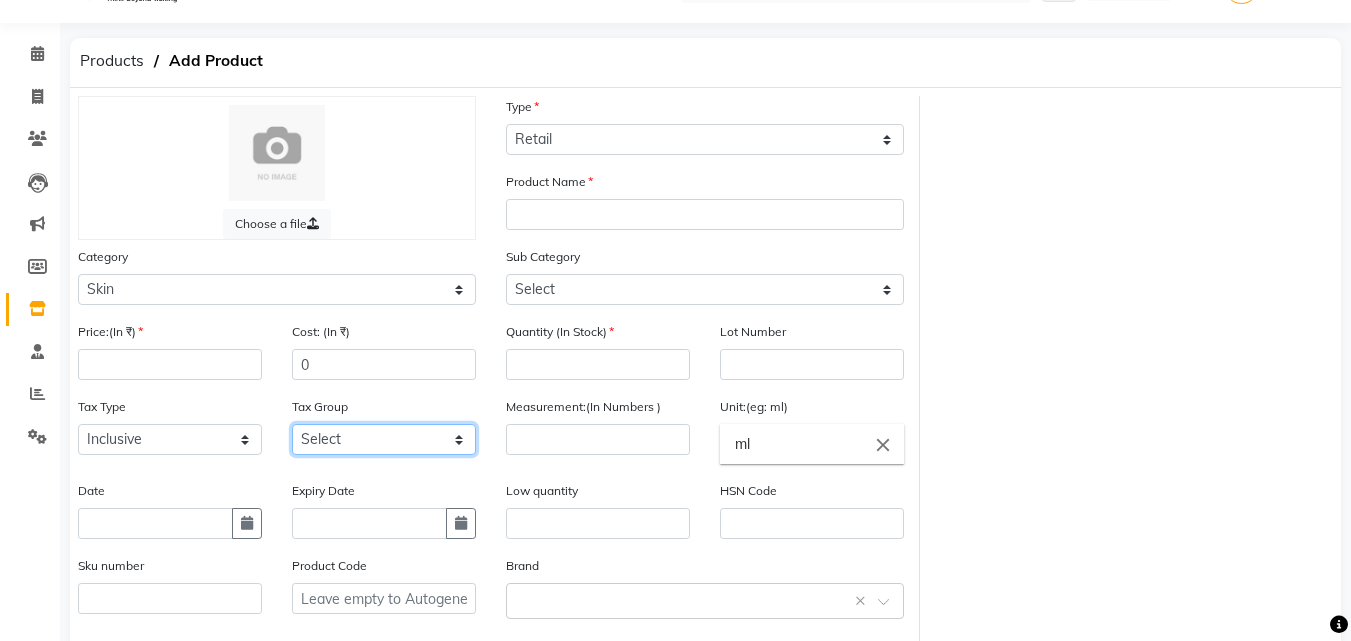 scroll, scrollTop: 0, scrollLeft: 0, axis: both 